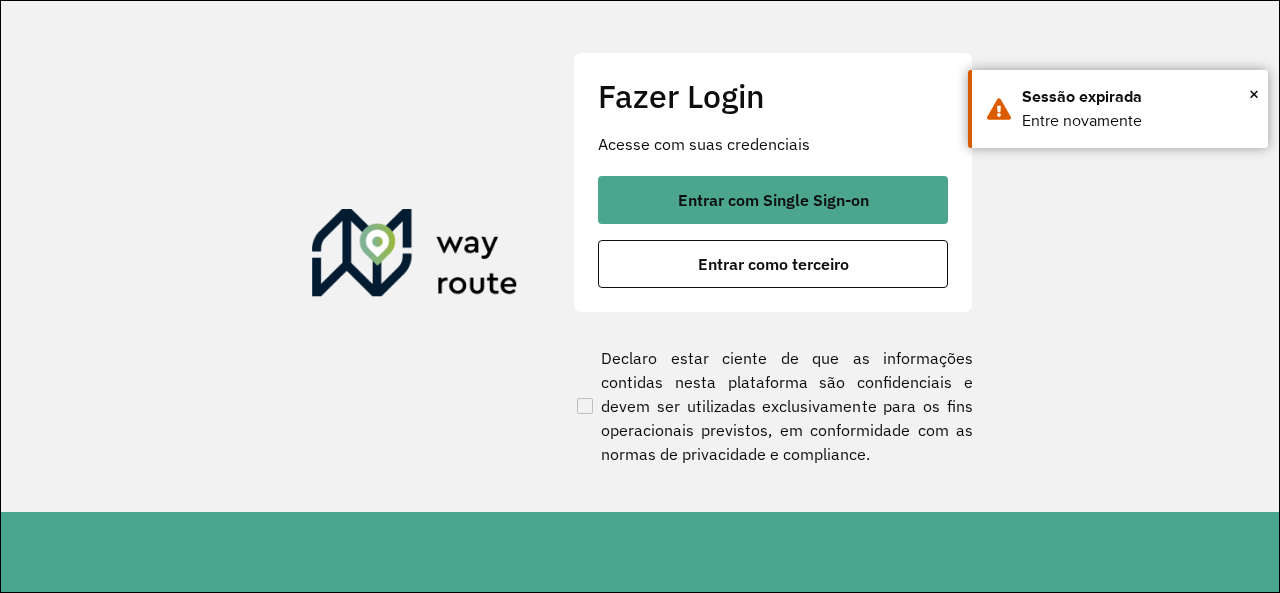 scroll, scrollTop: 0, scrollLeft: 0, axis: both 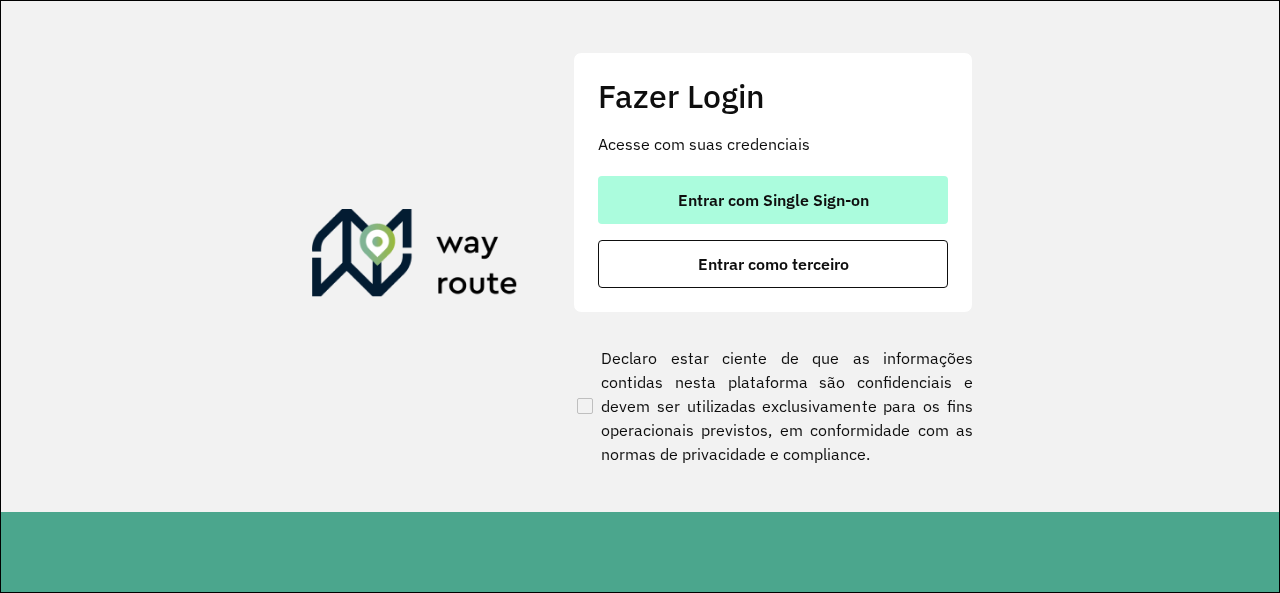 click on "Entrar com Single Sign-on" at bounding box center (773, 200) 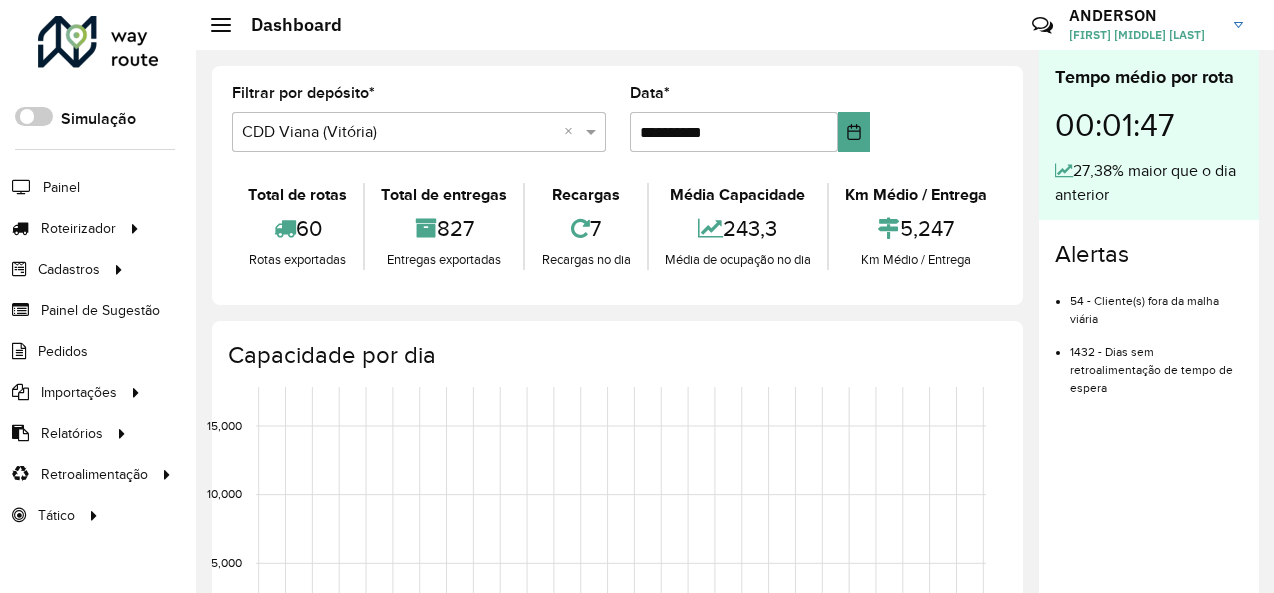 scroll, scrollTop: 0, scrollLeft: 0, axis: both 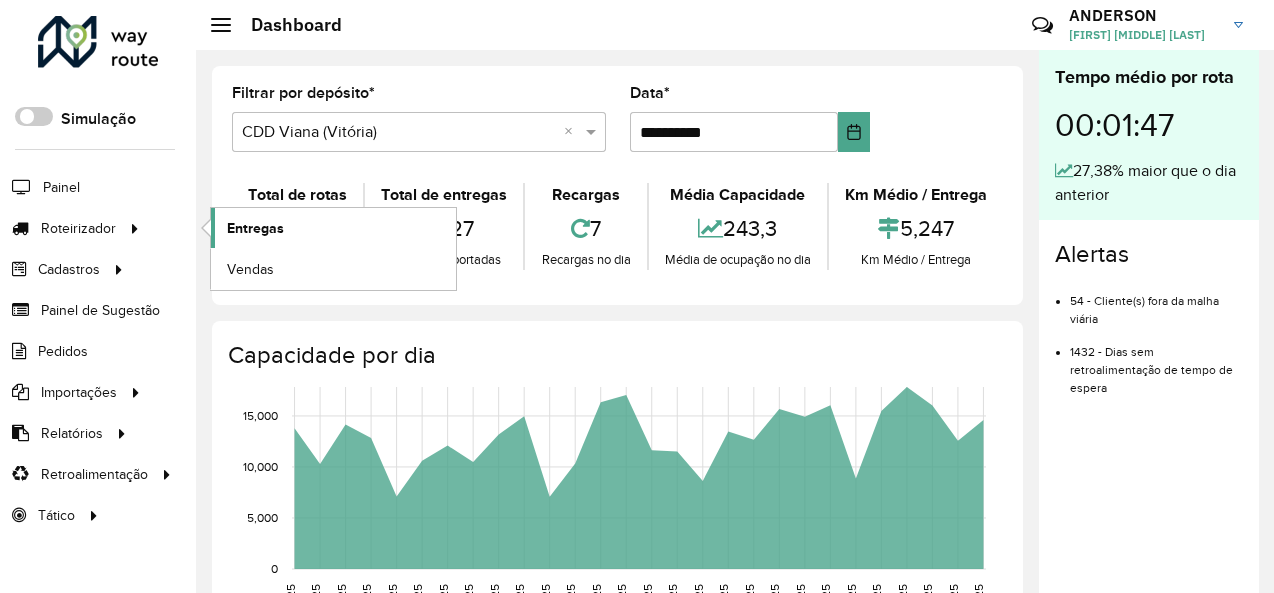click on "Entregas" 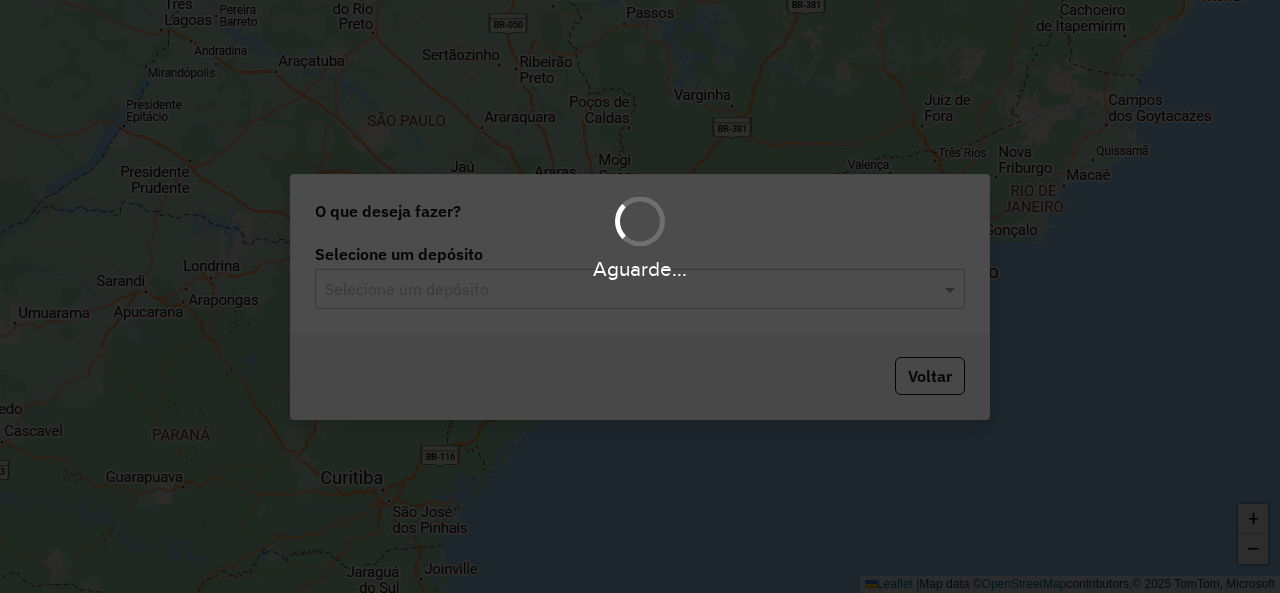 scroll, scrollTop: 0, scrollLeft: 0, axis: both 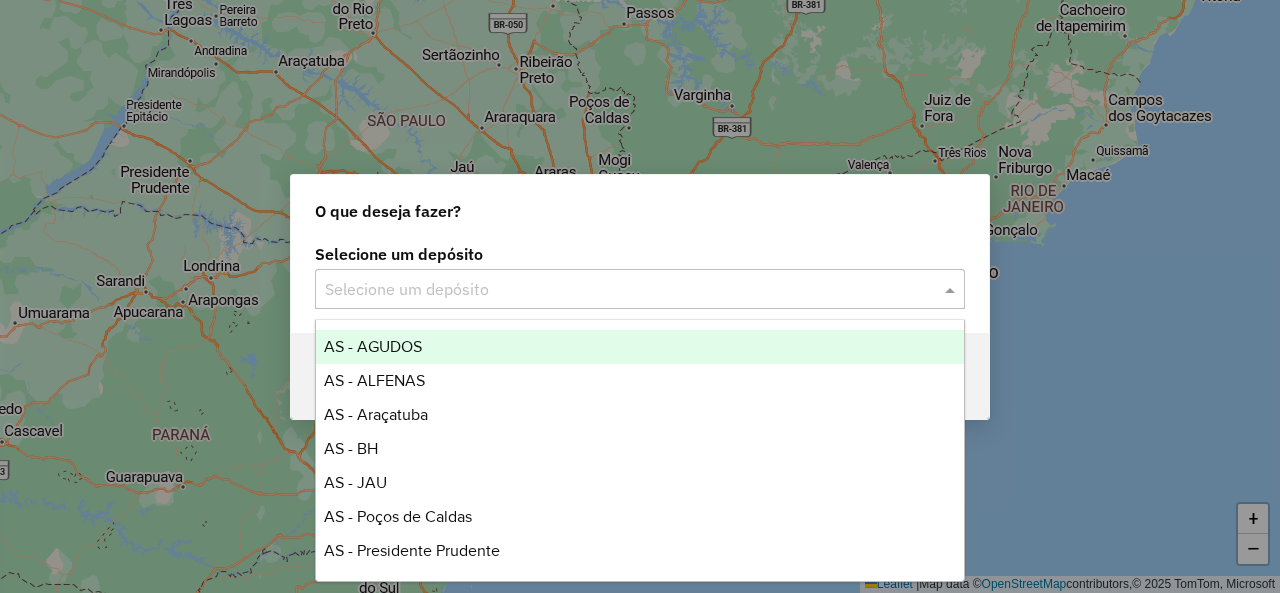 click 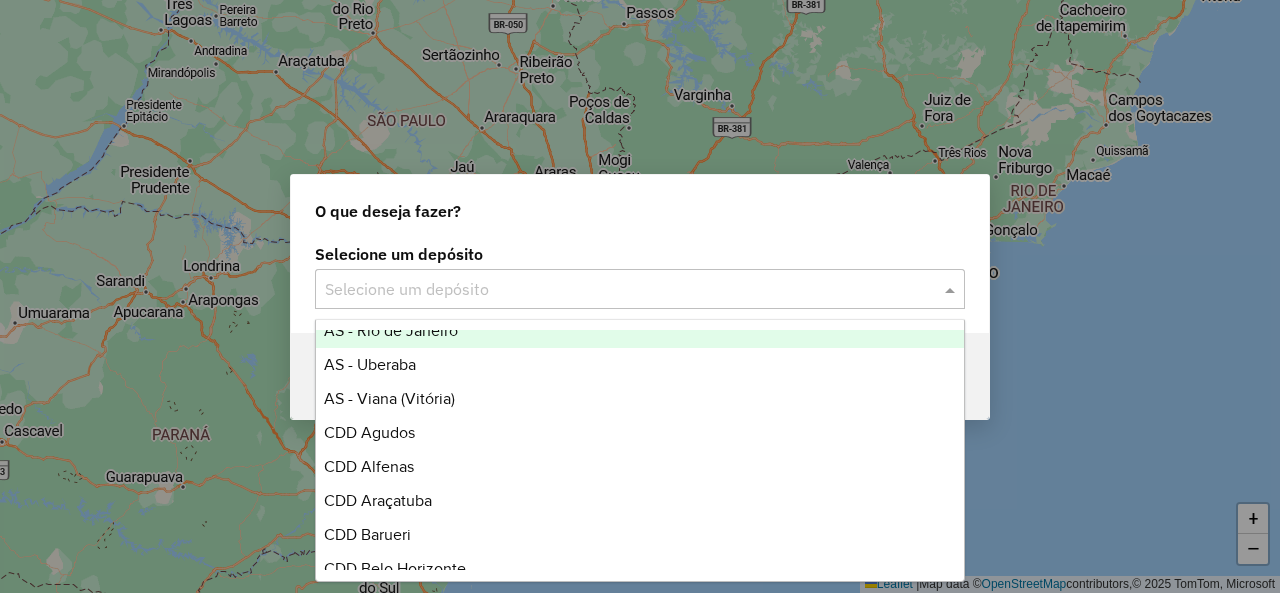 scroll, scrollTop: 300, scrollLeft: 0, axis: vertical 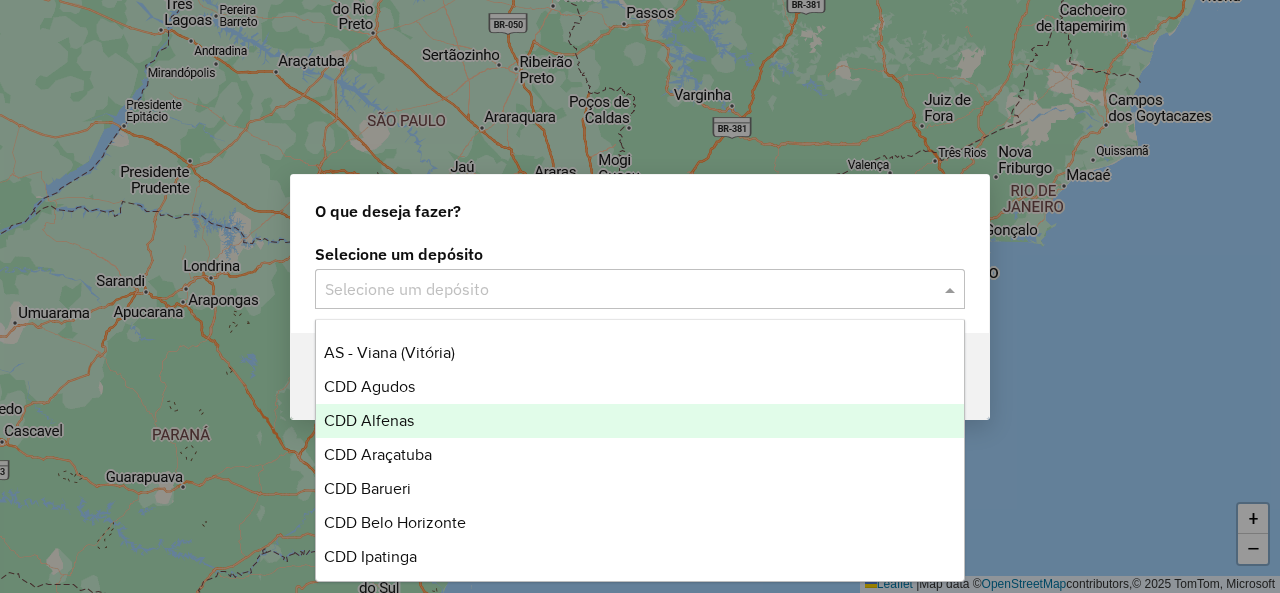 click on "CDD Alfenas" at bounding box center (639, 421) 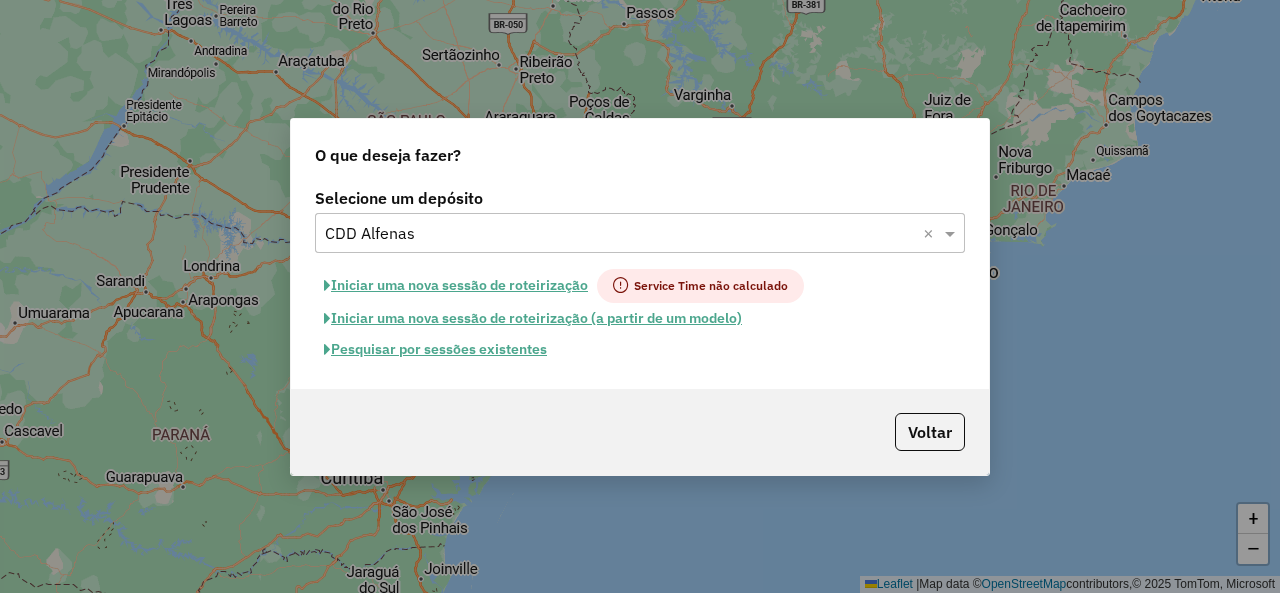 click on "Pesquisar por sessões existentes" 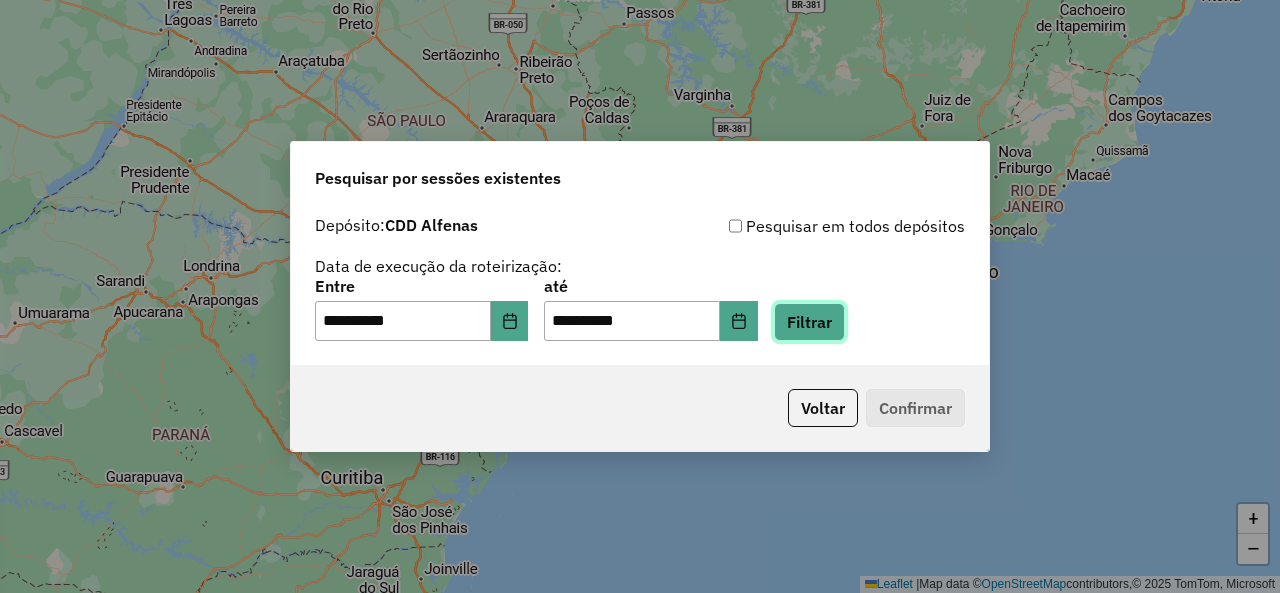 click on "Filtrar" 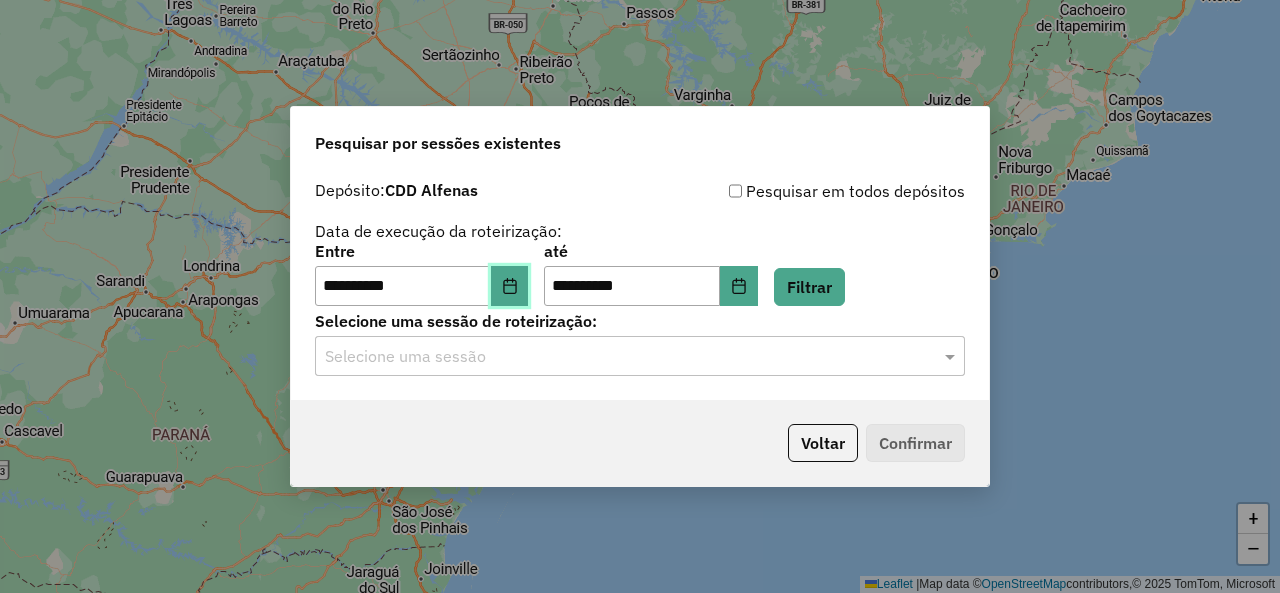 click 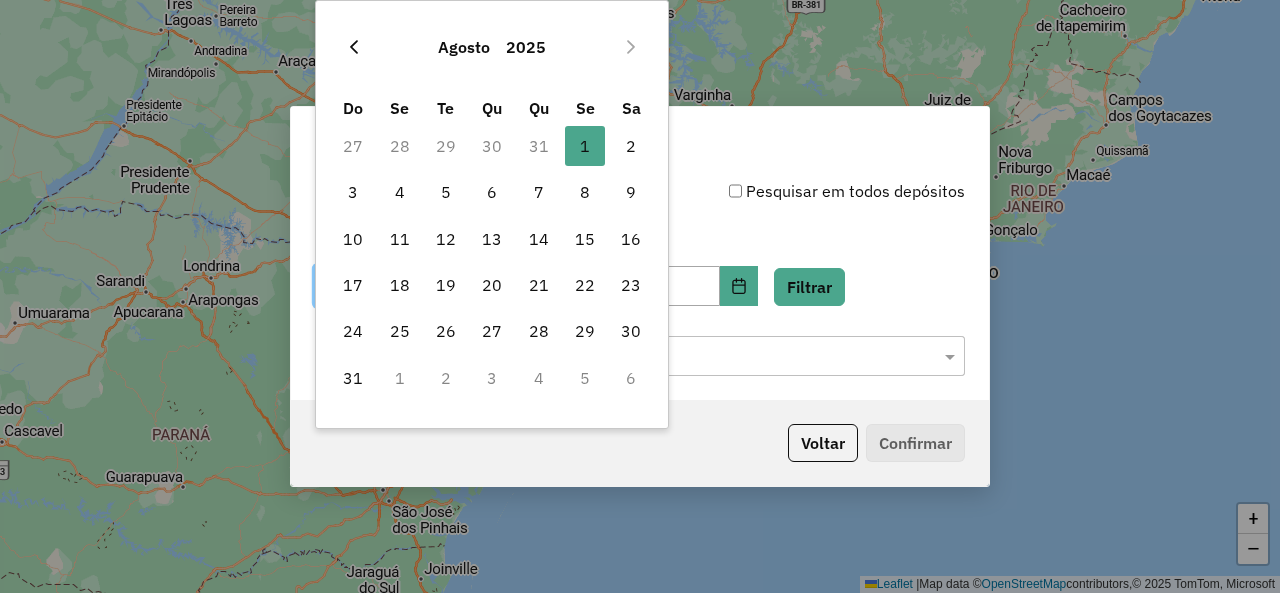 click 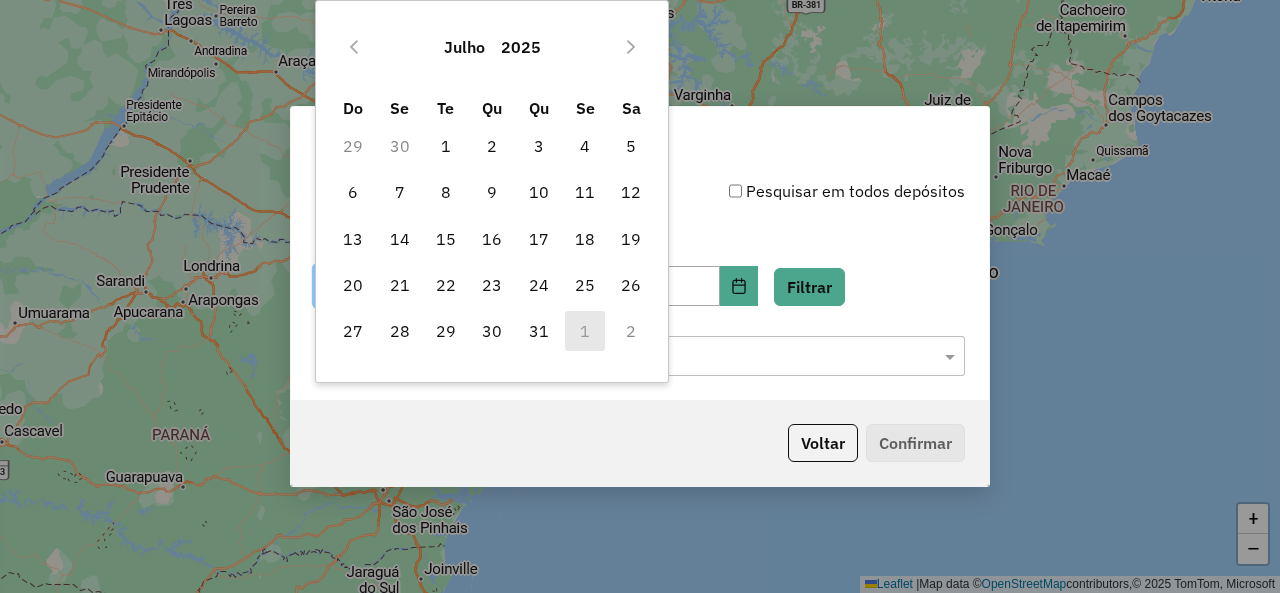 click 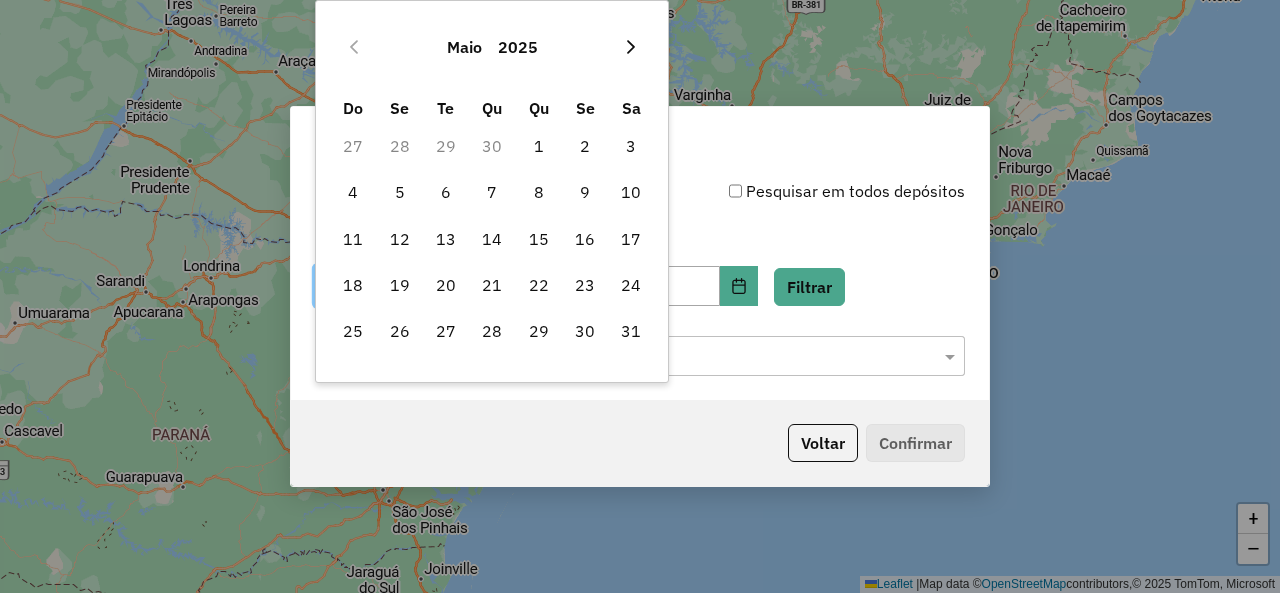 click 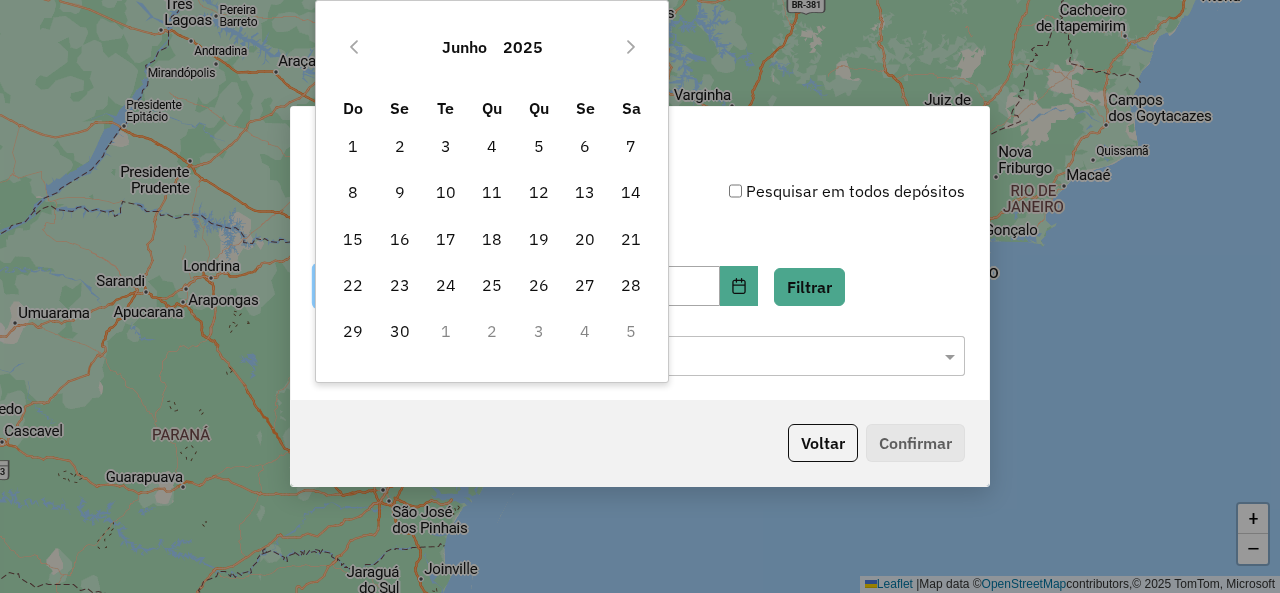 click 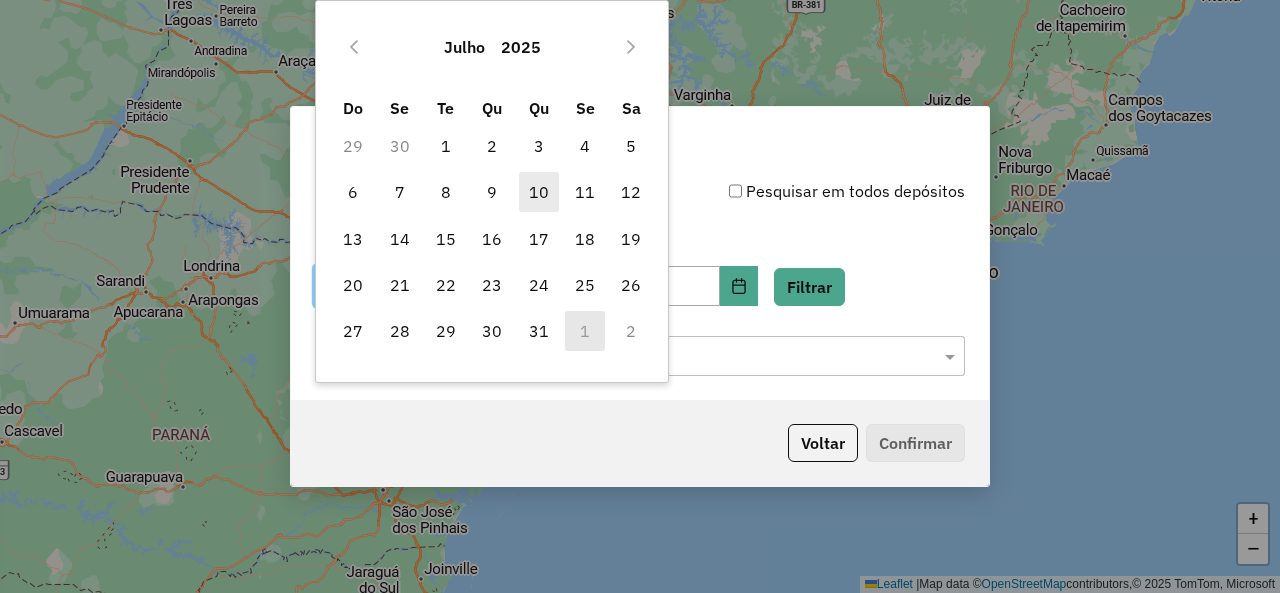 click on "10" at bounding box center [539, 192] 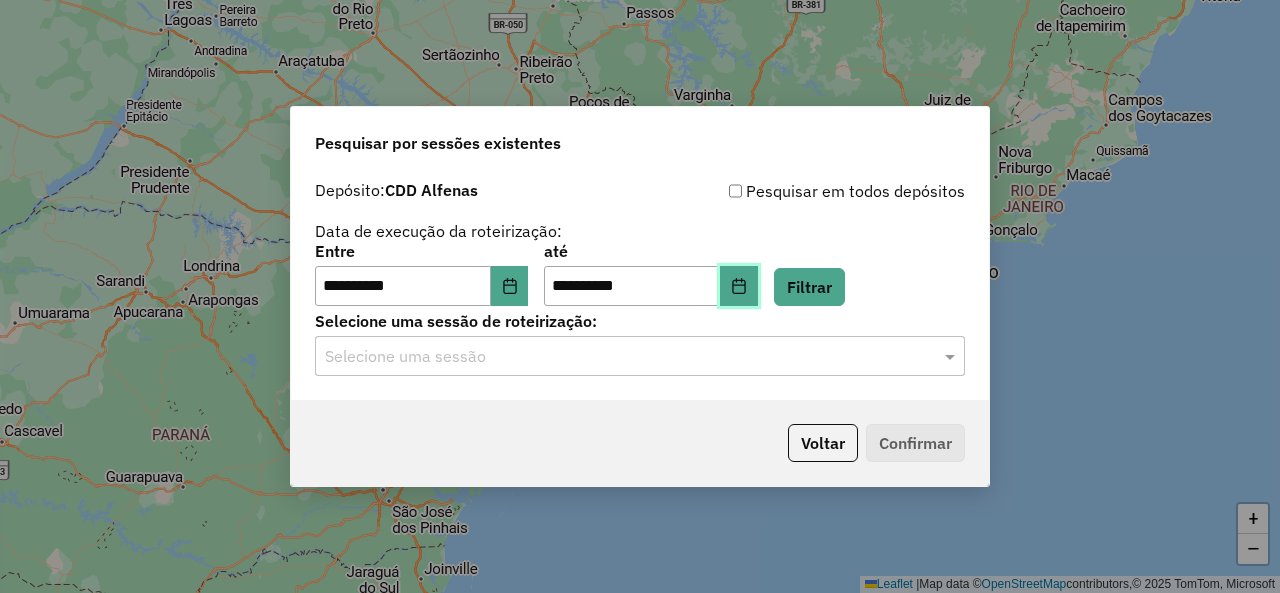 click 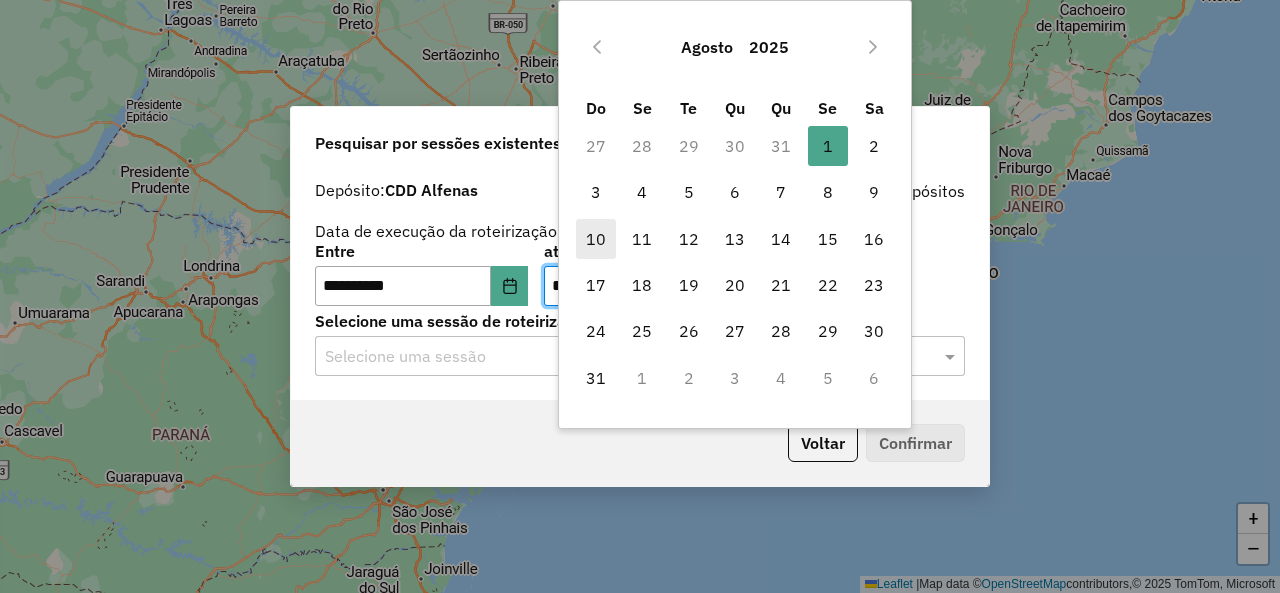 click on "10" at bounding box center (596, 239) 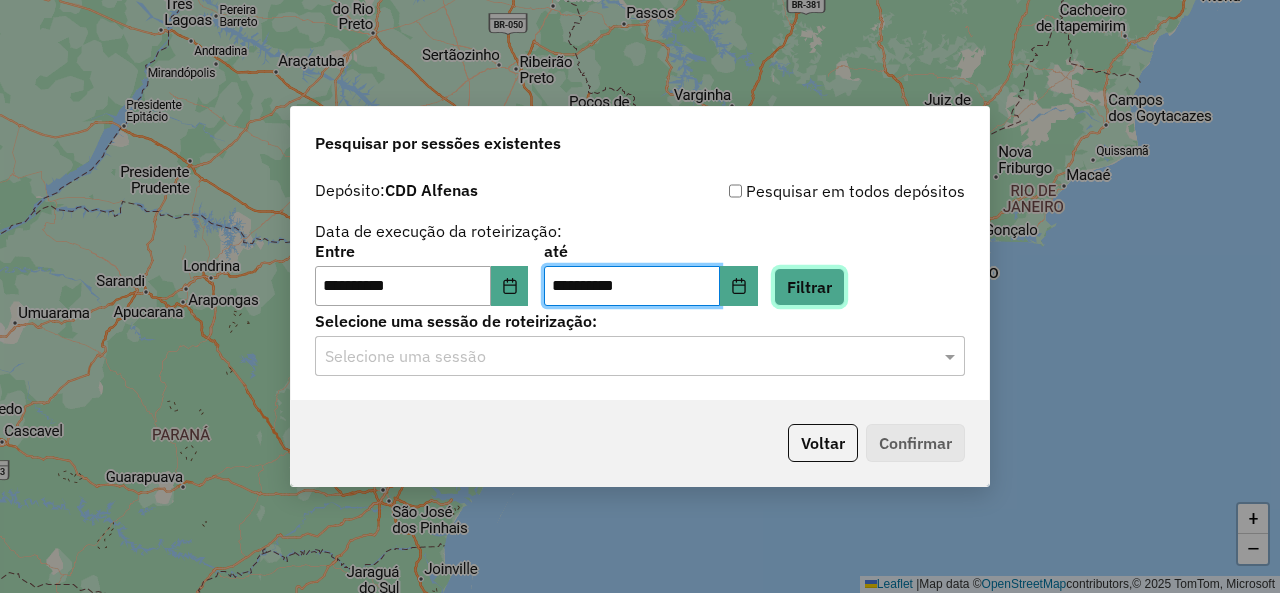 click on "Filtrar" 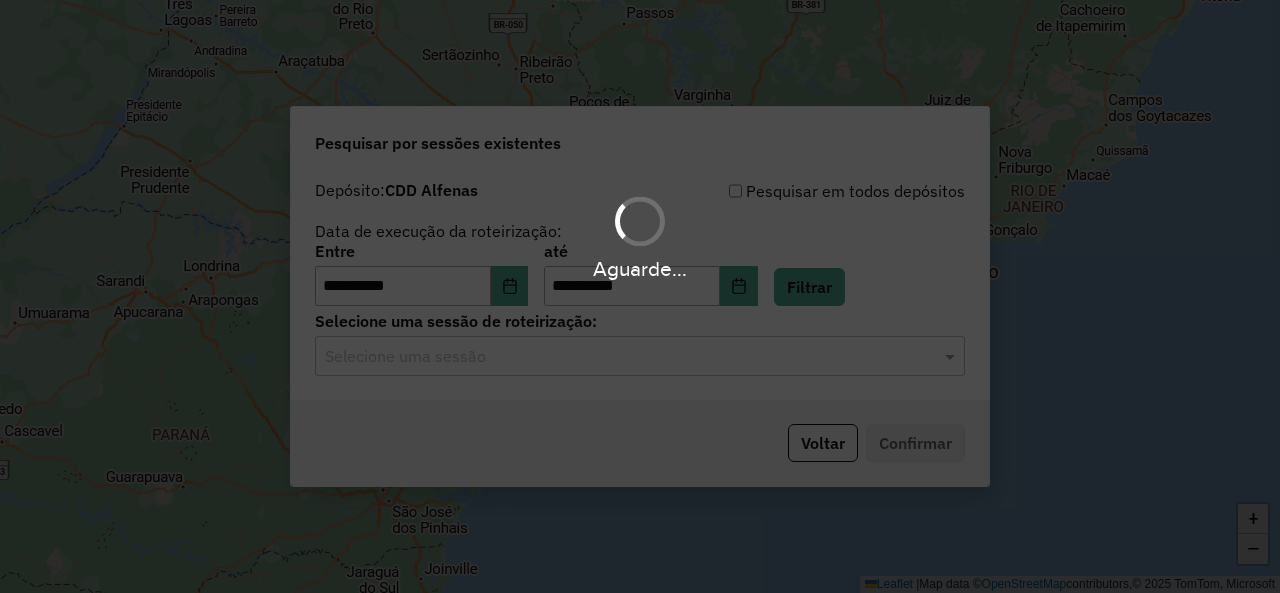 click 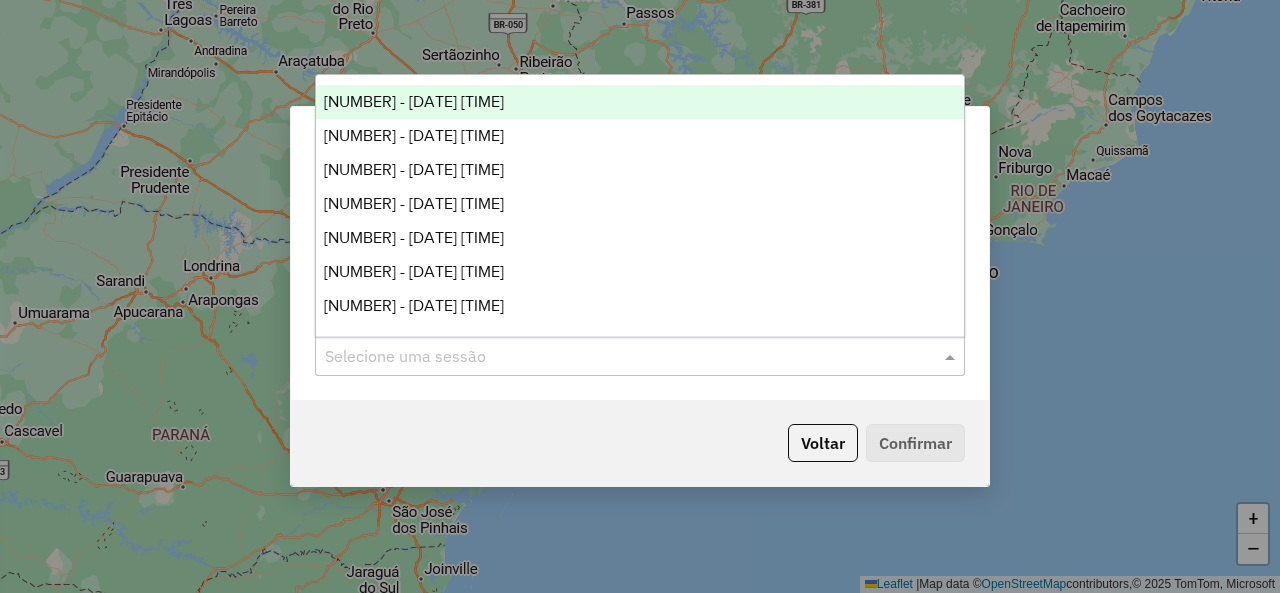 click 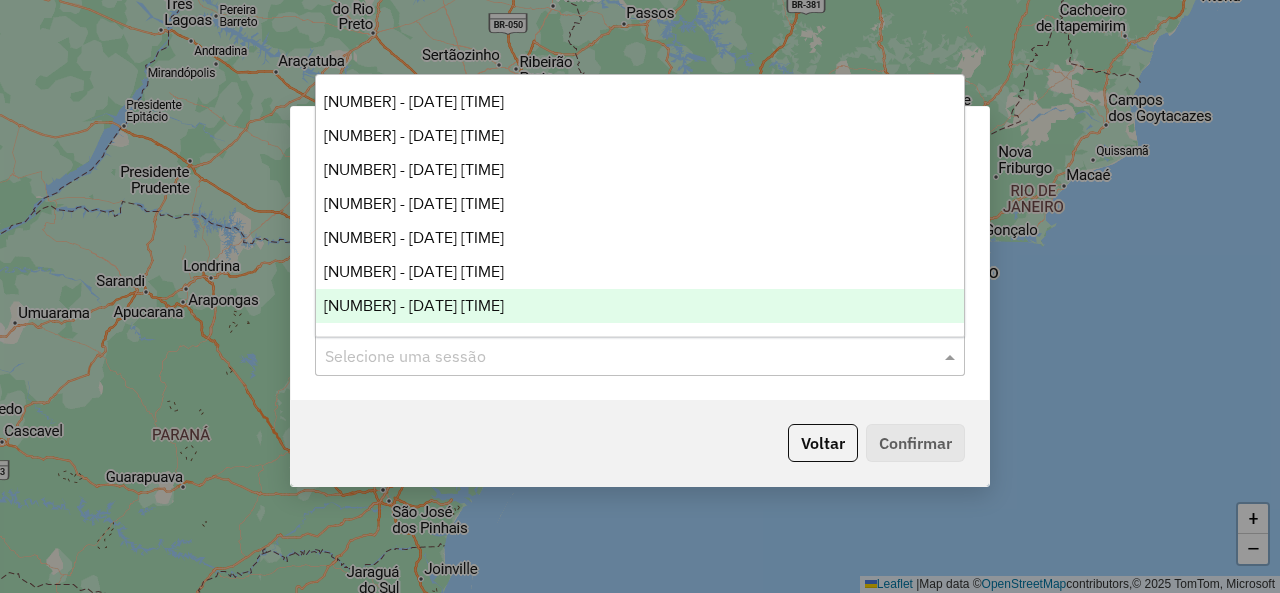click on "**********" 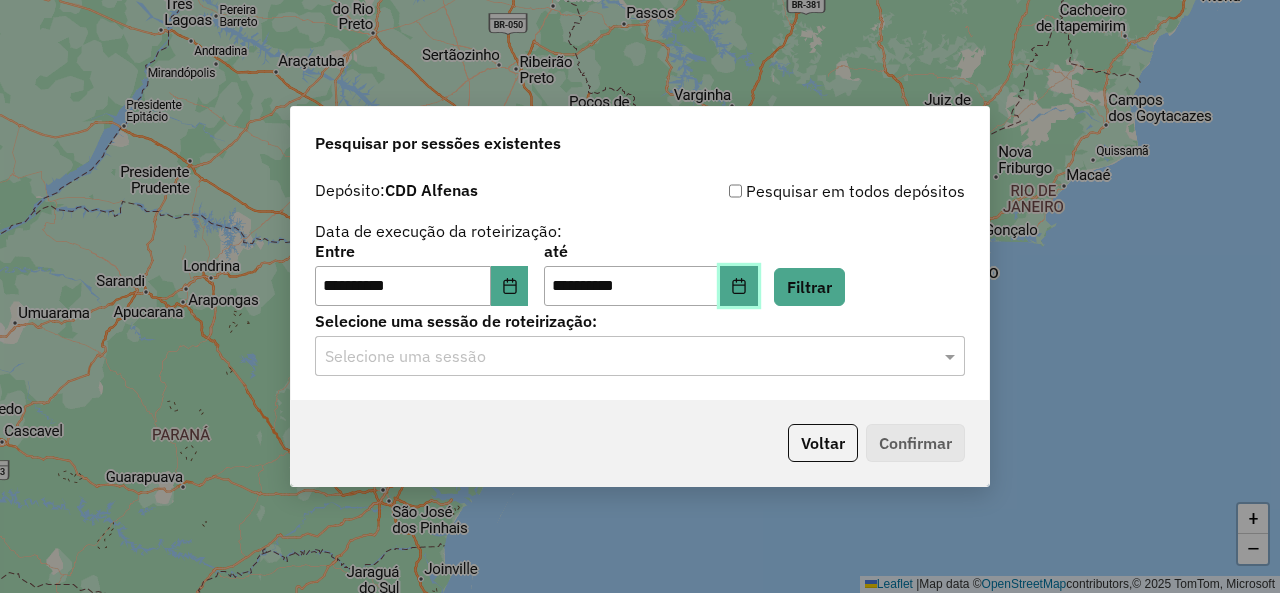 click 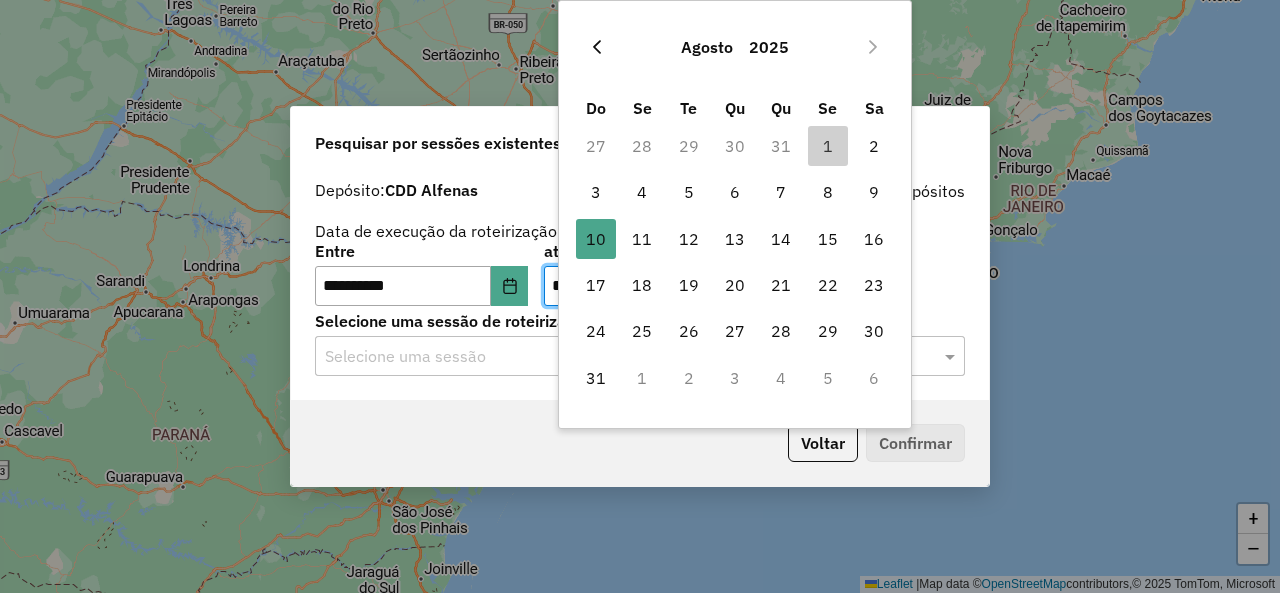 click 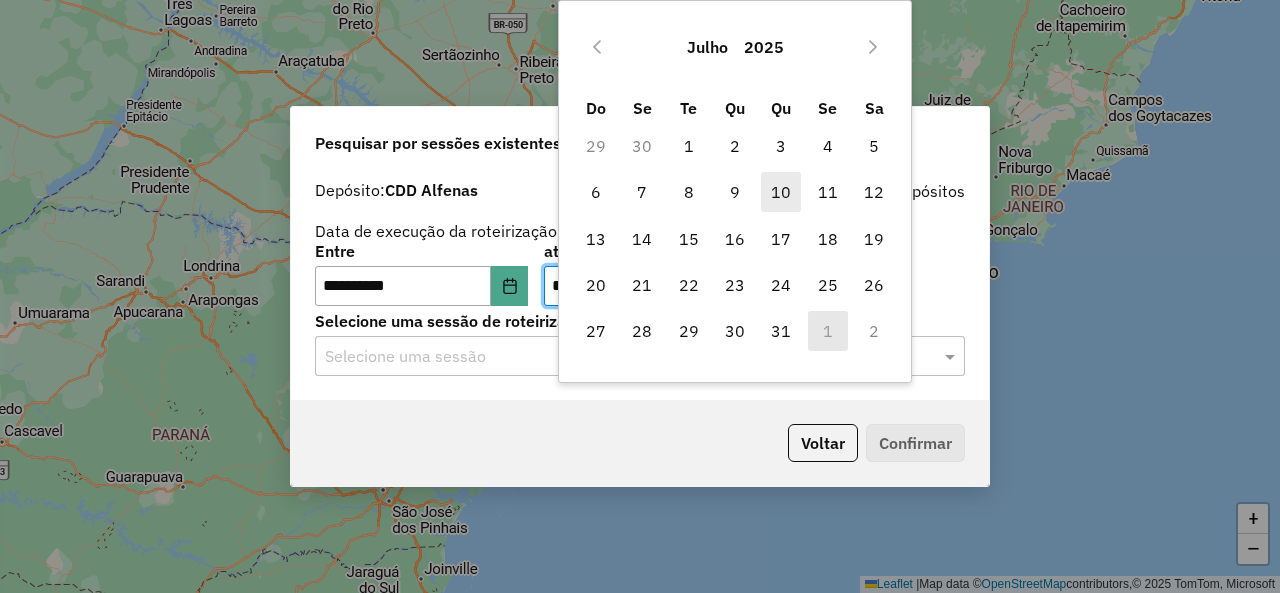 click on "10" at bounding box center [781, 192] 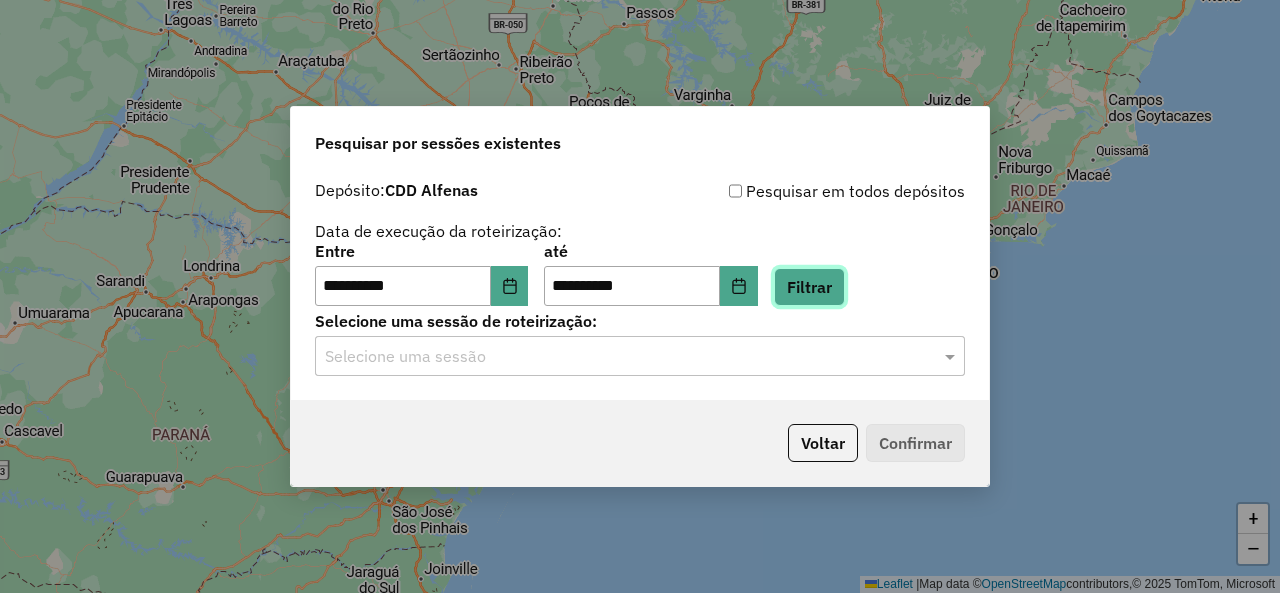 click on "Filtrar" 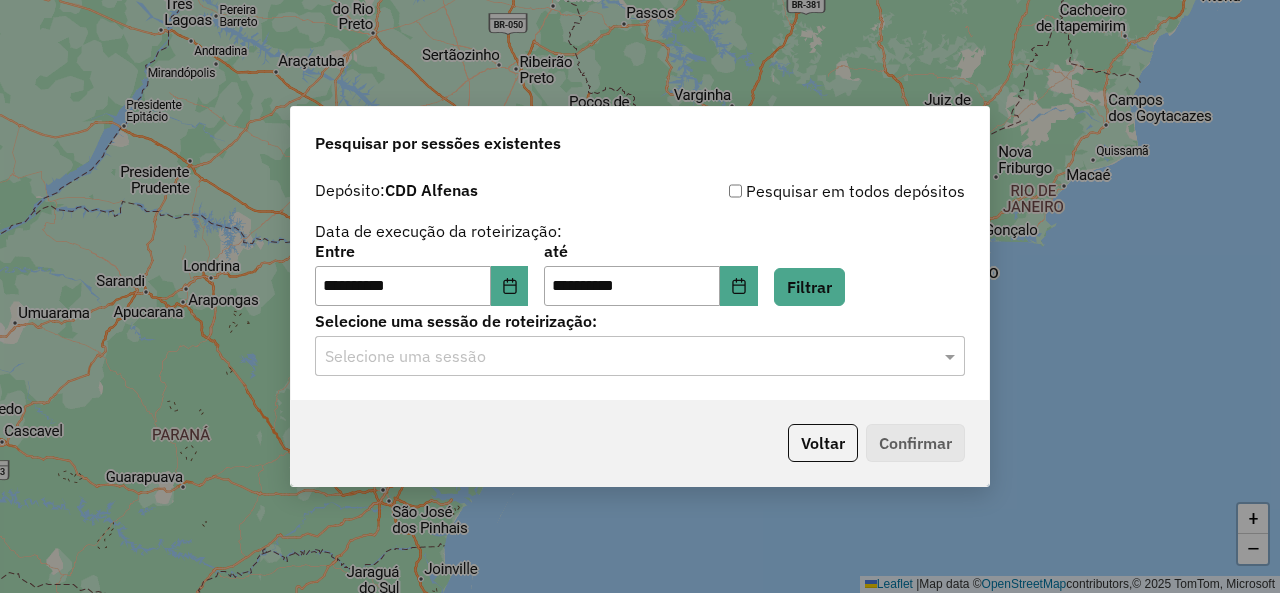 click 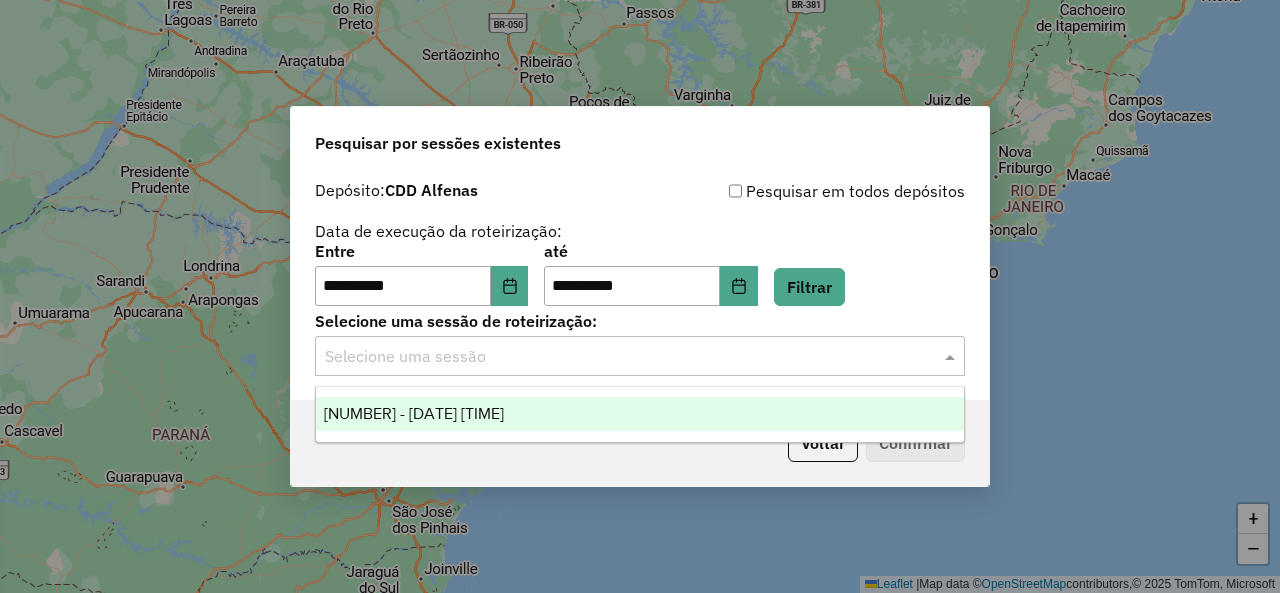 click on "1187332 - 10/07/2025 19:06" at bounding box center (639, 414) 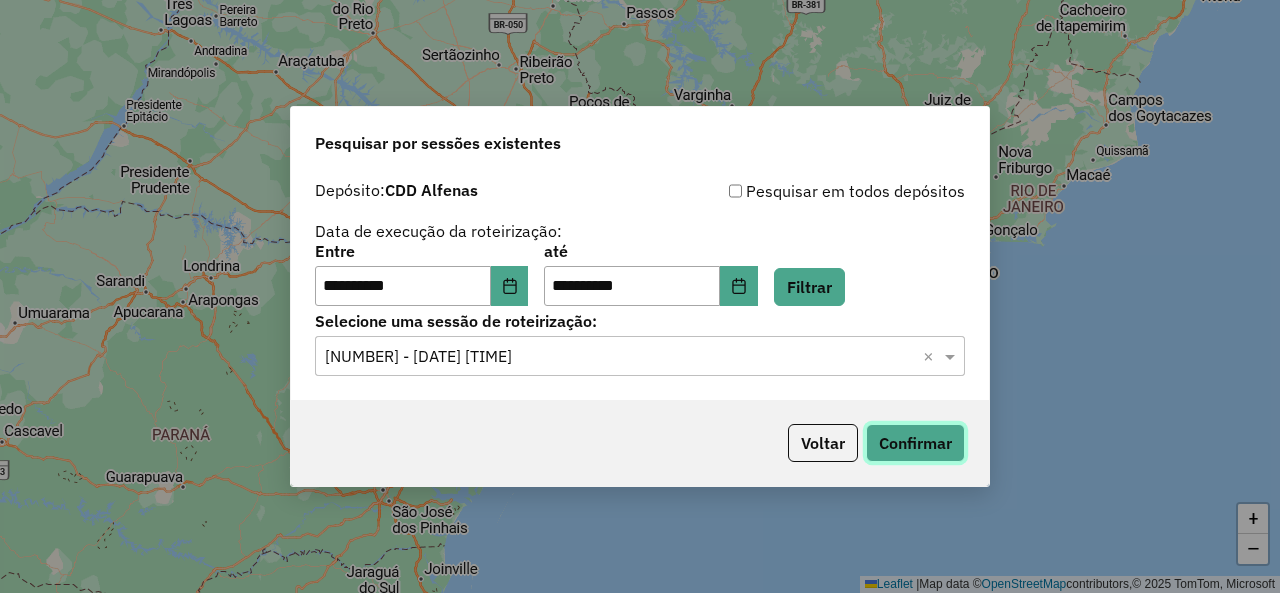 click on "Confirmar" 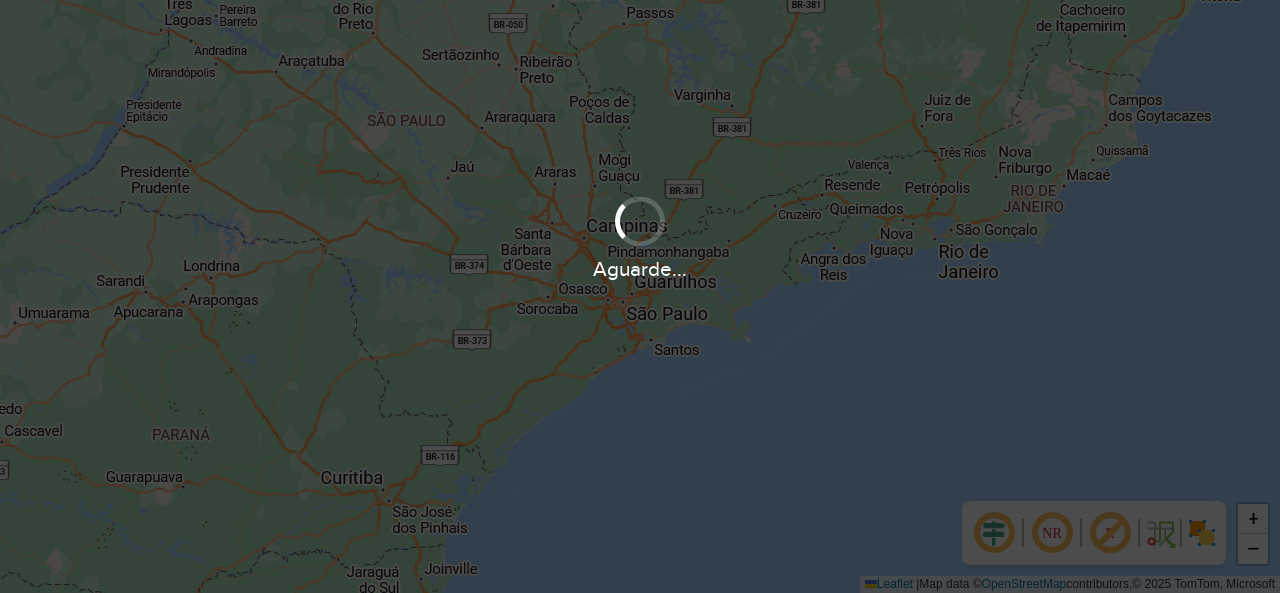 scroll, scrollTop: 0, scrollLeft: 0, axis: both 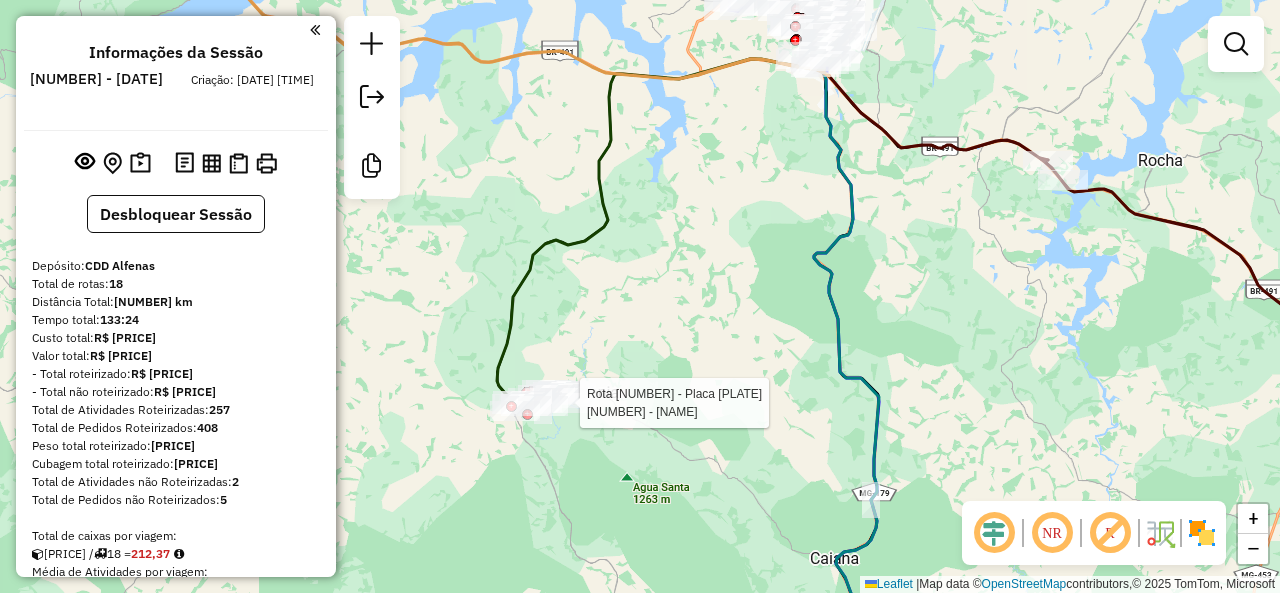 click 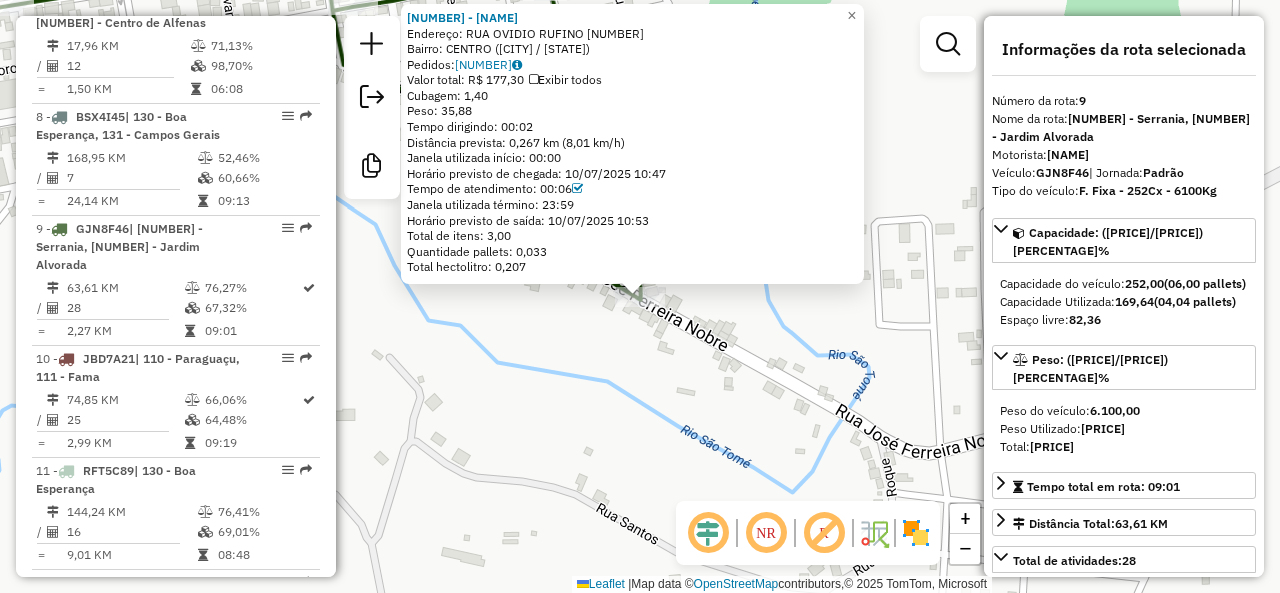 scroll, scrollTop: 1777, scrollLeft: 0, axis: vertical 